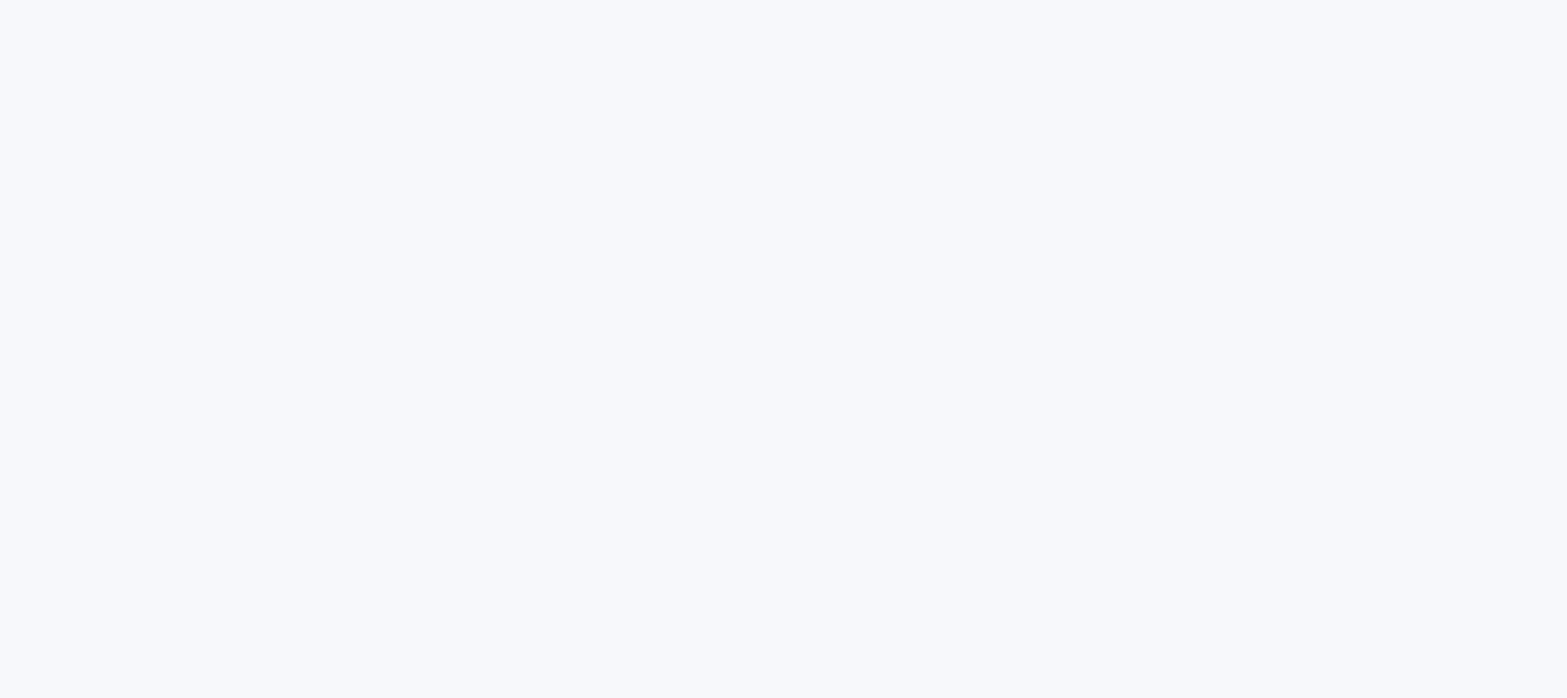 scroll, scrollTop: 0, scrollLeft: 0, axis: both 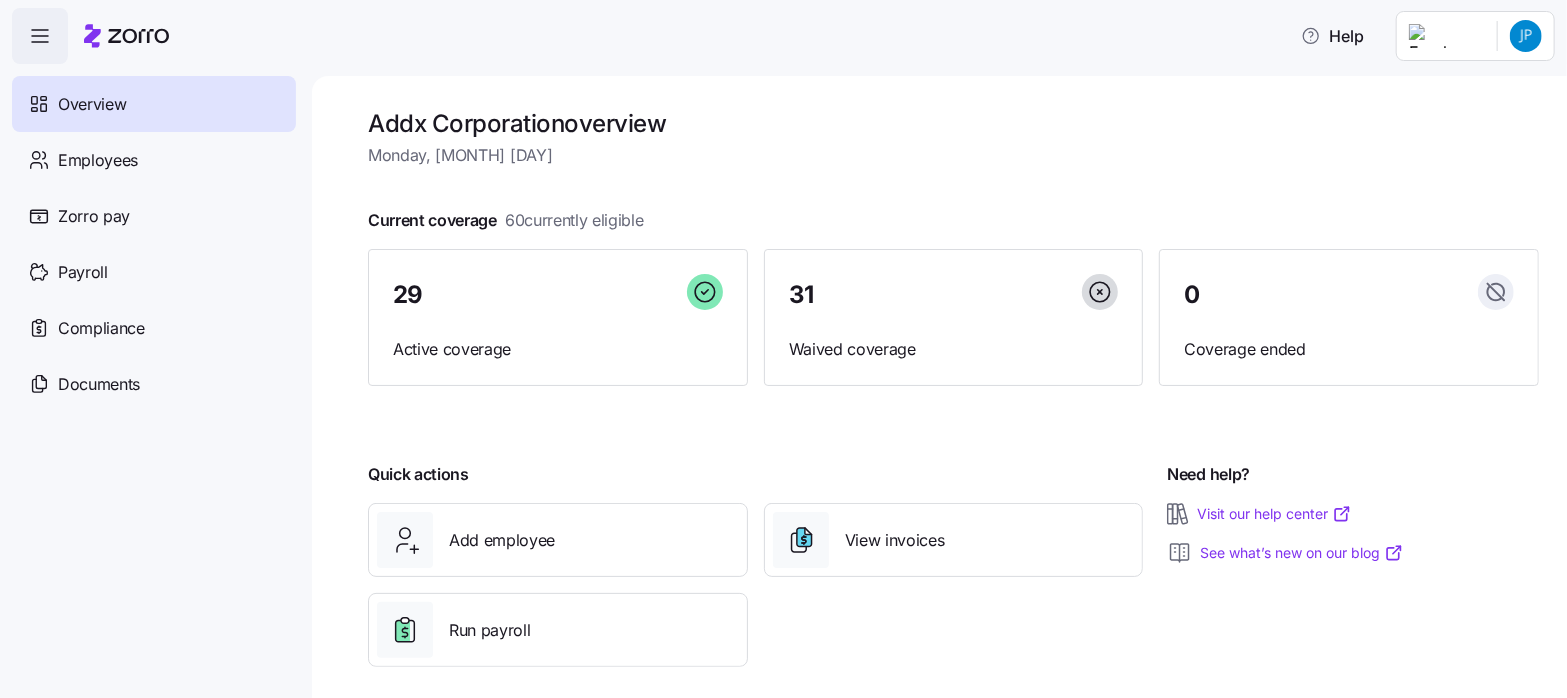 click on "Help Overview Employees Zorro pay Payroll Compliance Documents Addx Corporation overview Monday, [MONTH] [DAY] Current coverage 60 currently eligible 29 Active coverage 31 Waived coverage 0 Coverage ended Quick actions Add employee View invoices Run payroll Need help? Visit our help center See what’s new on our blog Company Overview | Zorro" at bounding box center (783, 343) 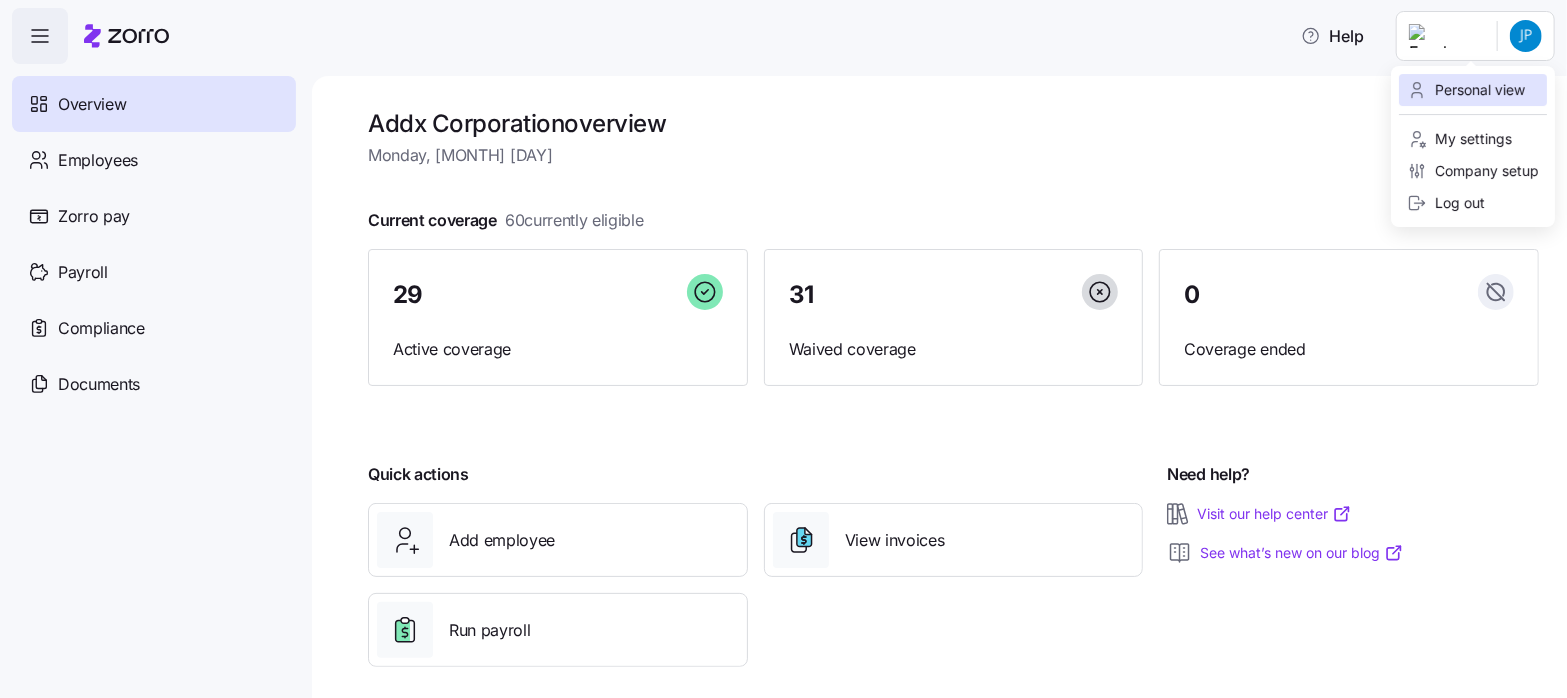 click on "Personal view" at bounding box center (1466, 90) 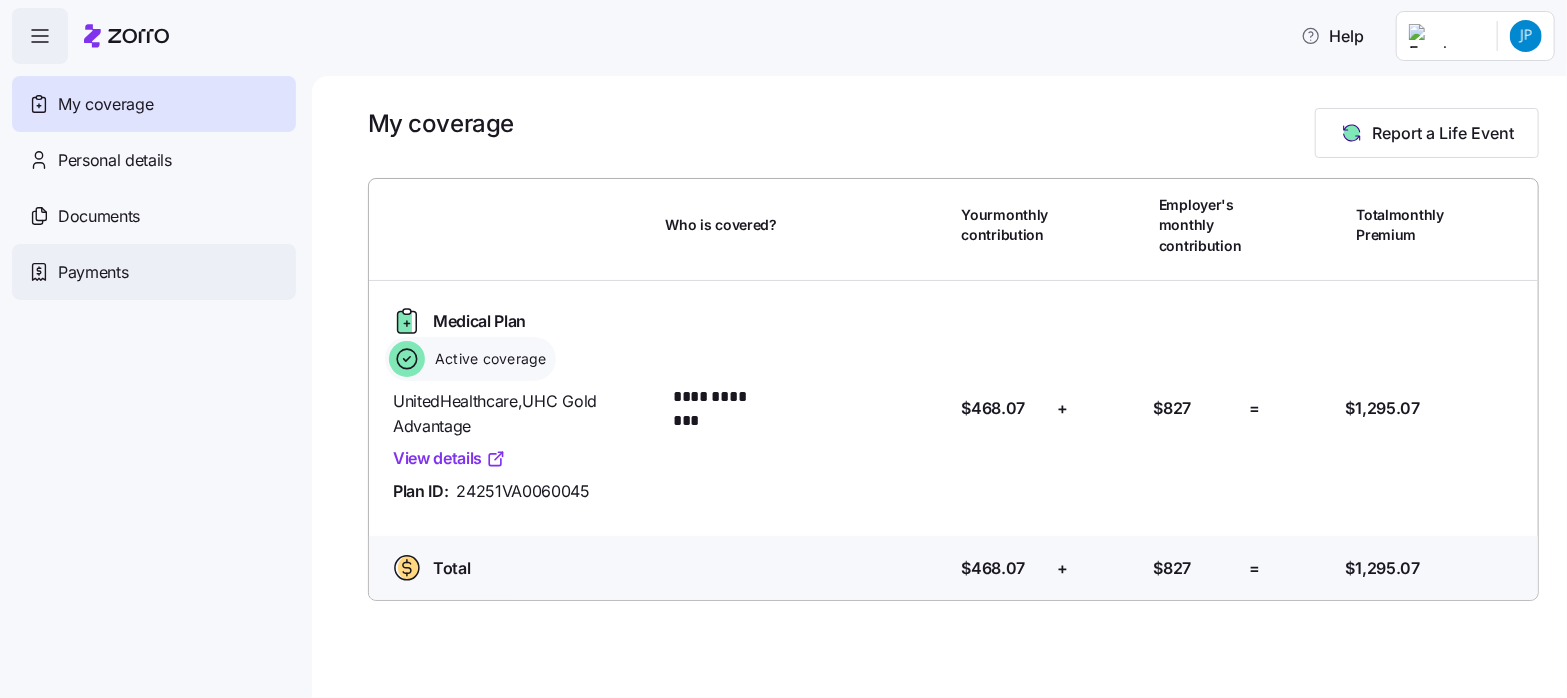 click on "Payments" at bounding box center (93, 272) 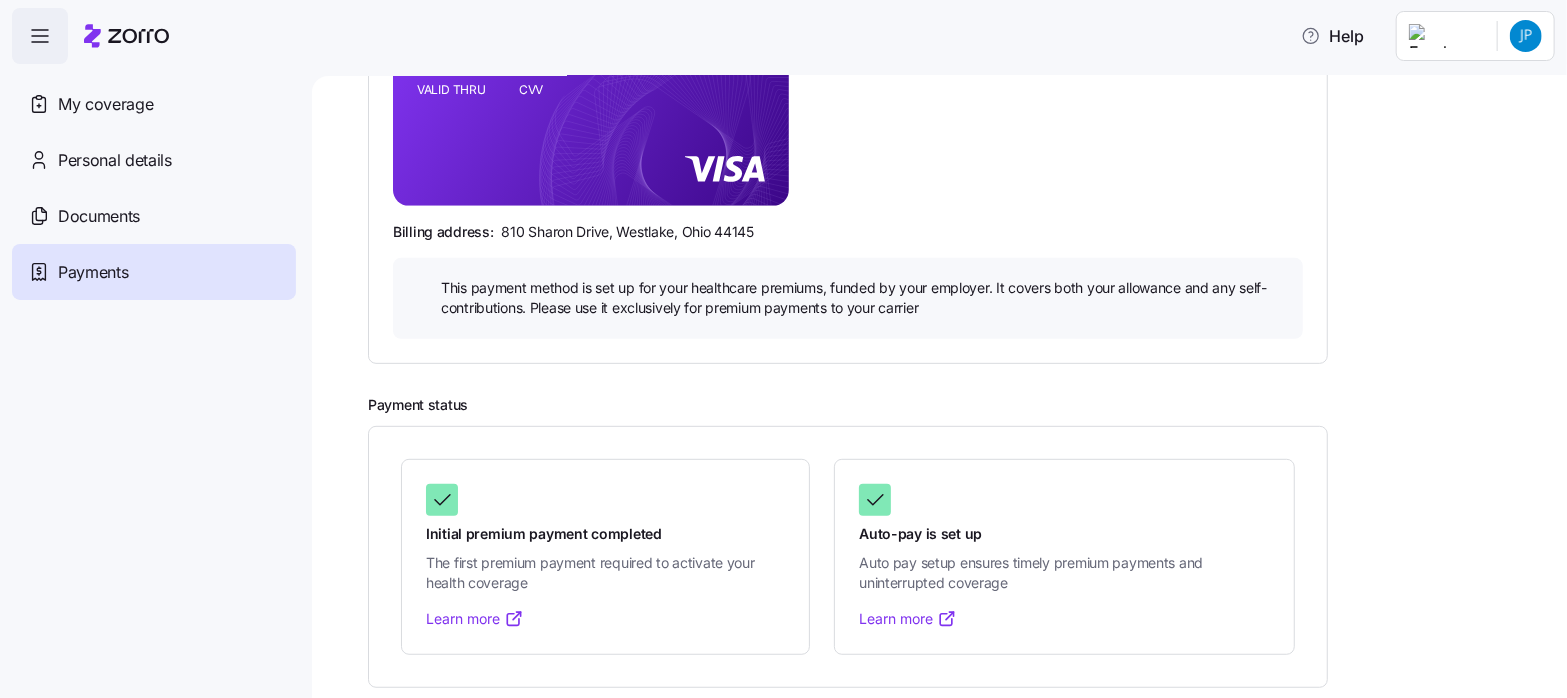 scroll, scrollTop: 428, scrollLeft: 0, axis: vertical 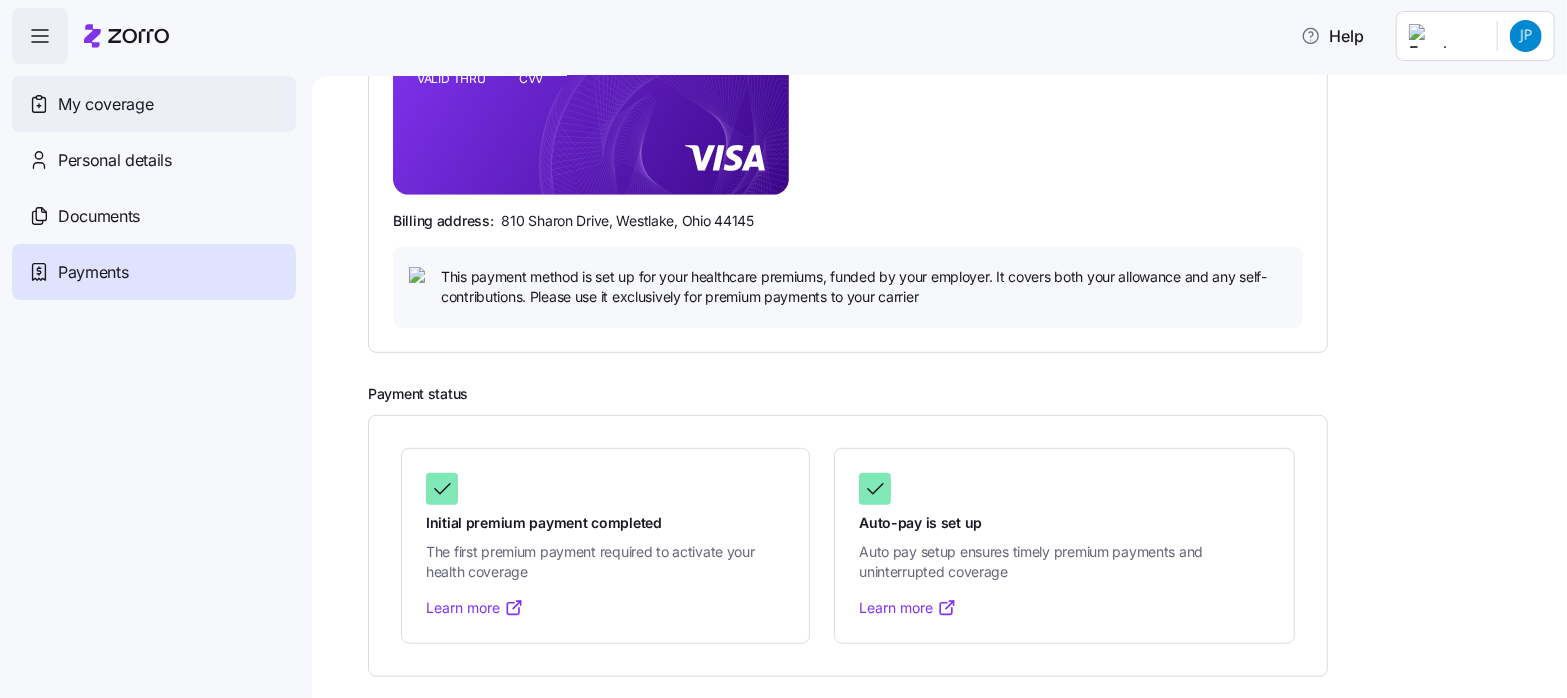 click on "My coverage" at bounding box center [105, 104] 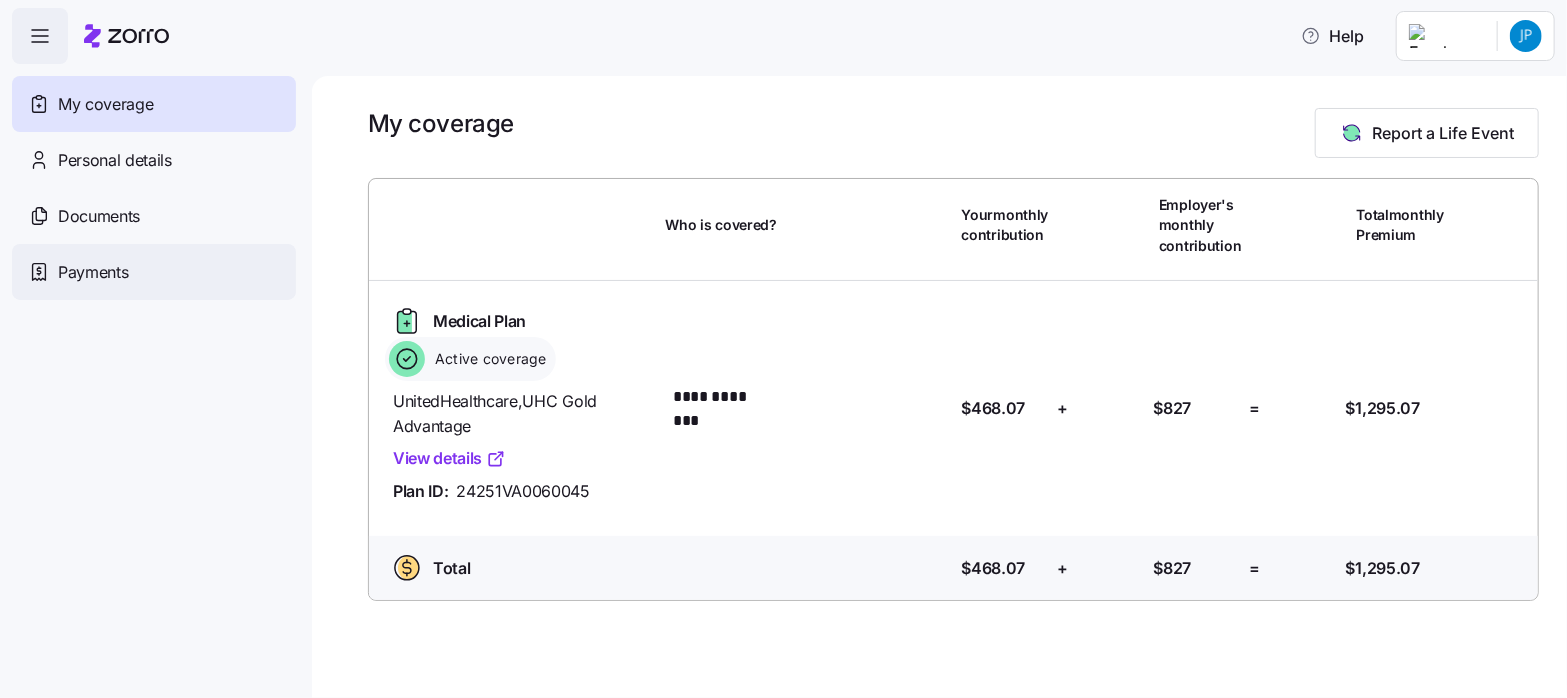 click on "Payments" at bounding box center (93, 272) 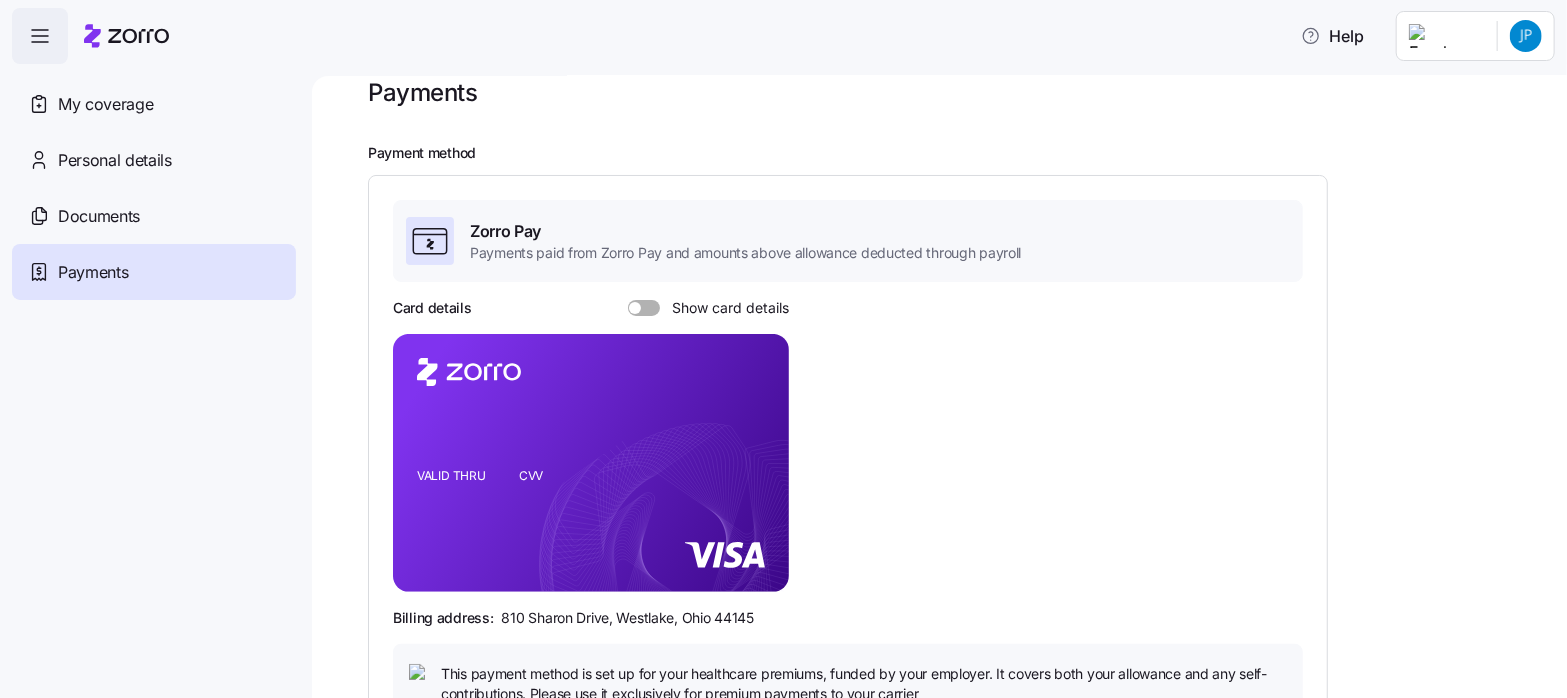 scroll, scrollTop: 0, scrollLeft: 0, axis: both 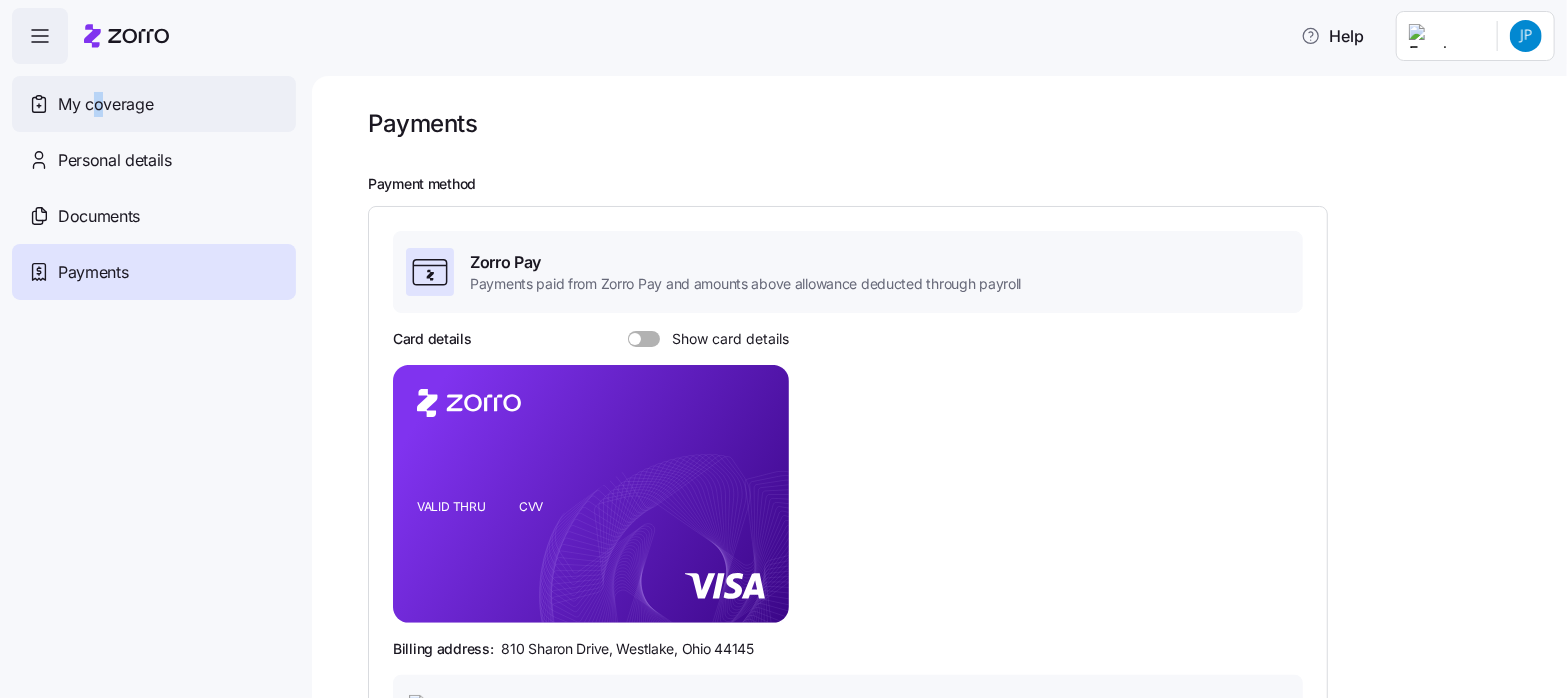 drag, startPoint x: 97, startPoint y: 97, endPoint x: 87, endPoint y: 112, distance: 18.027756 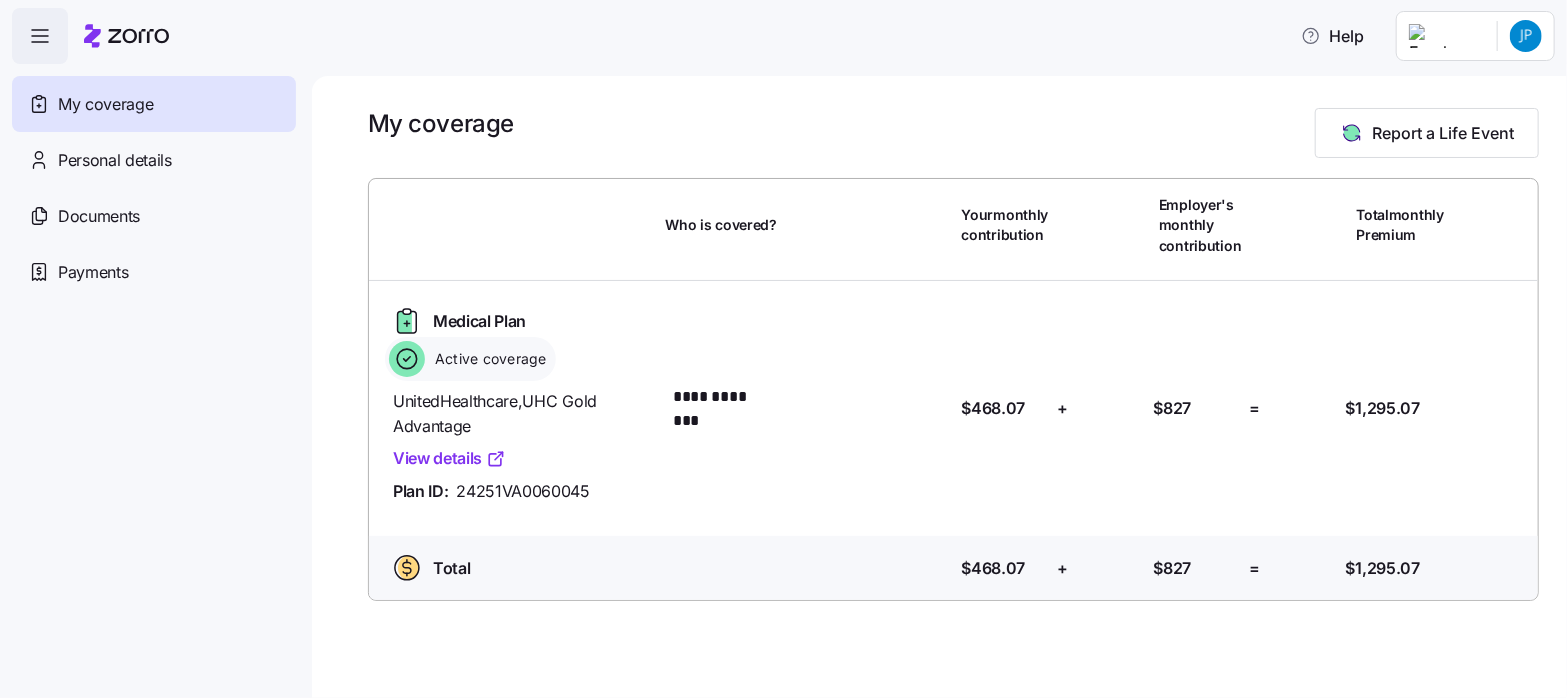 click on "**********" at bounding box center (783, 343) 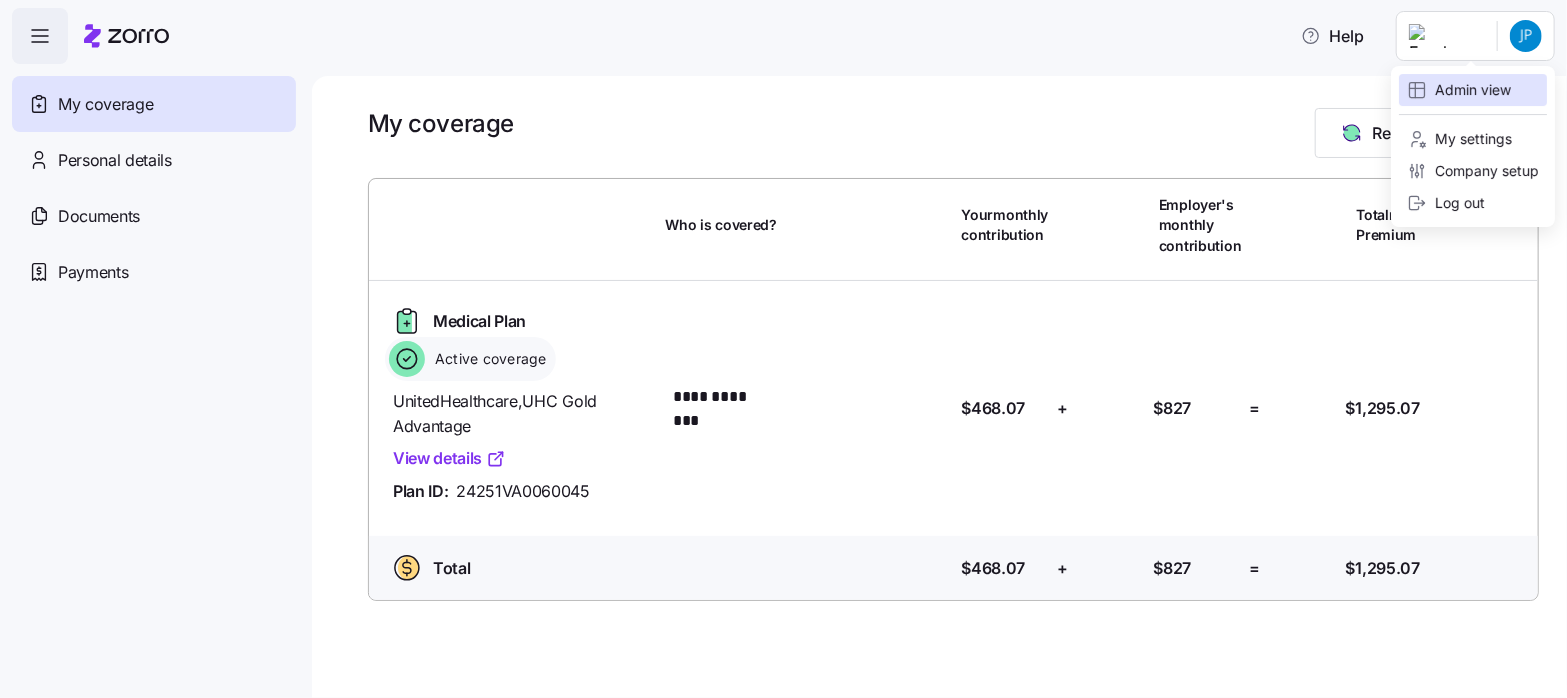 click on "Admin view" at bounding box center (1459, 90) 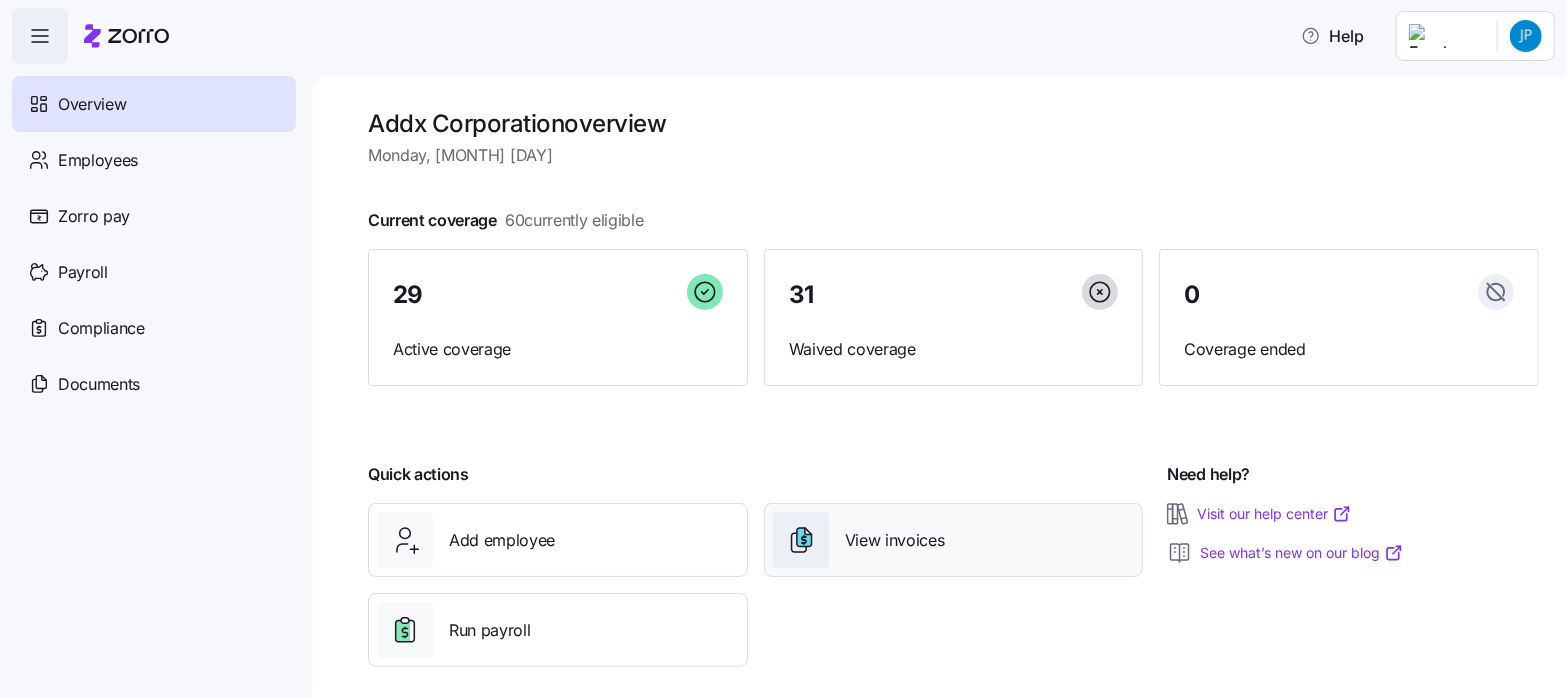 click on "View invoices" at bounding box center (895, 540) 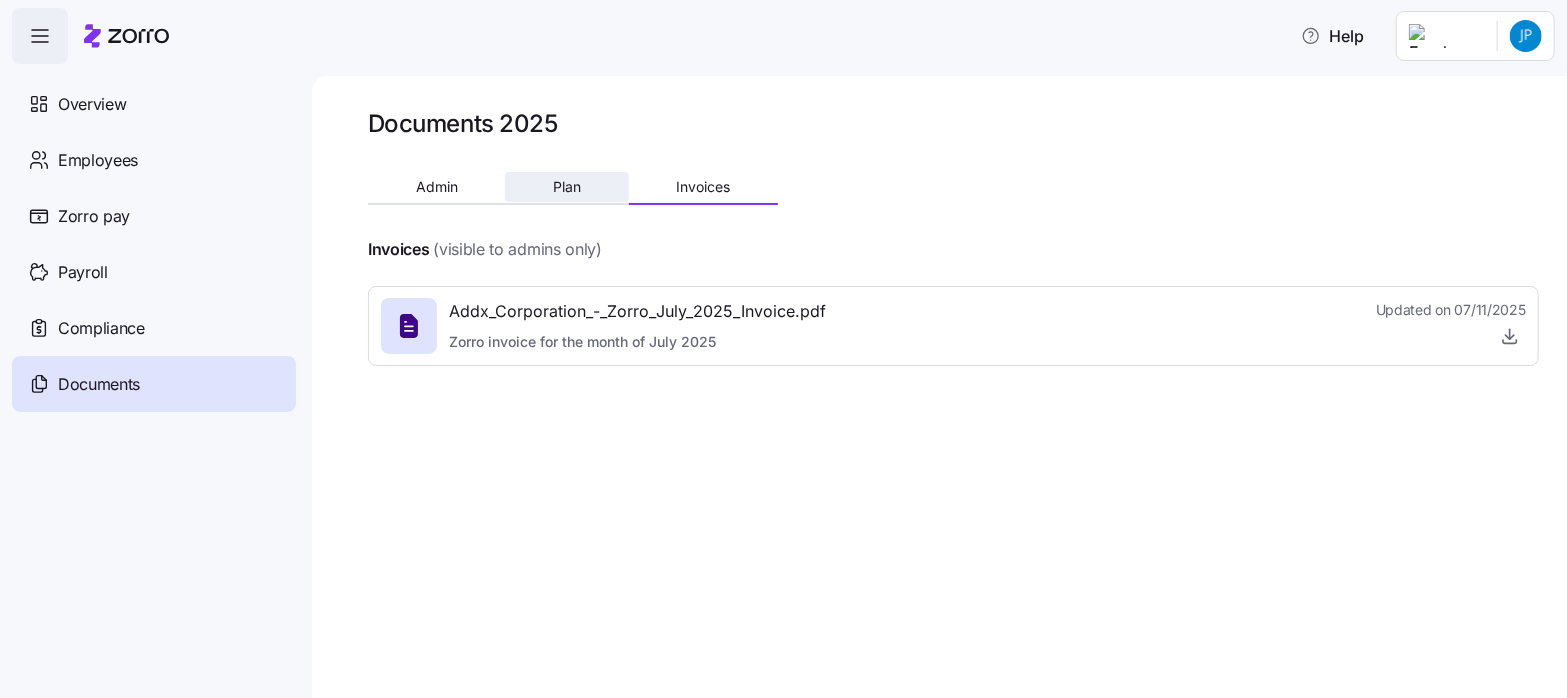 click on "Plan" at bounding box center [567, 187] 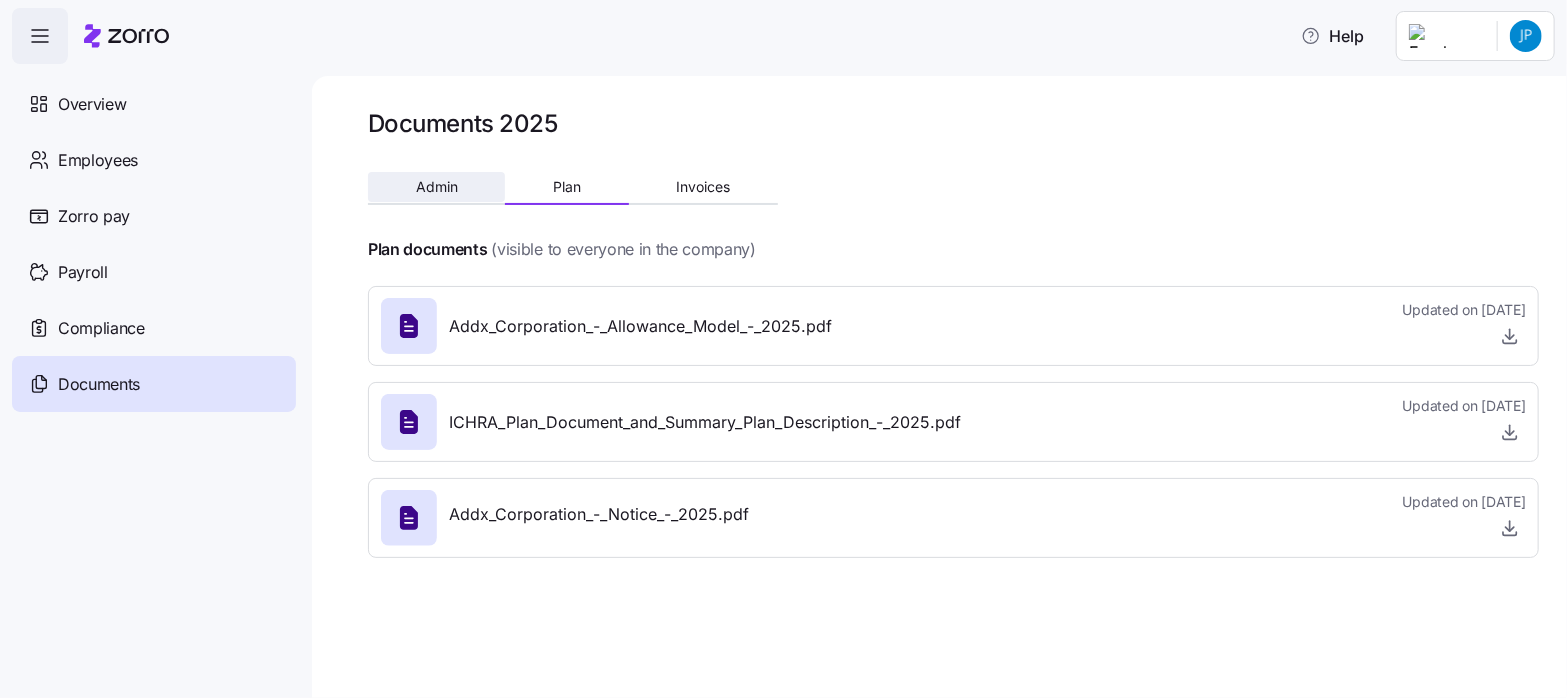 click on "Admin" at bounding box center [437, 187] 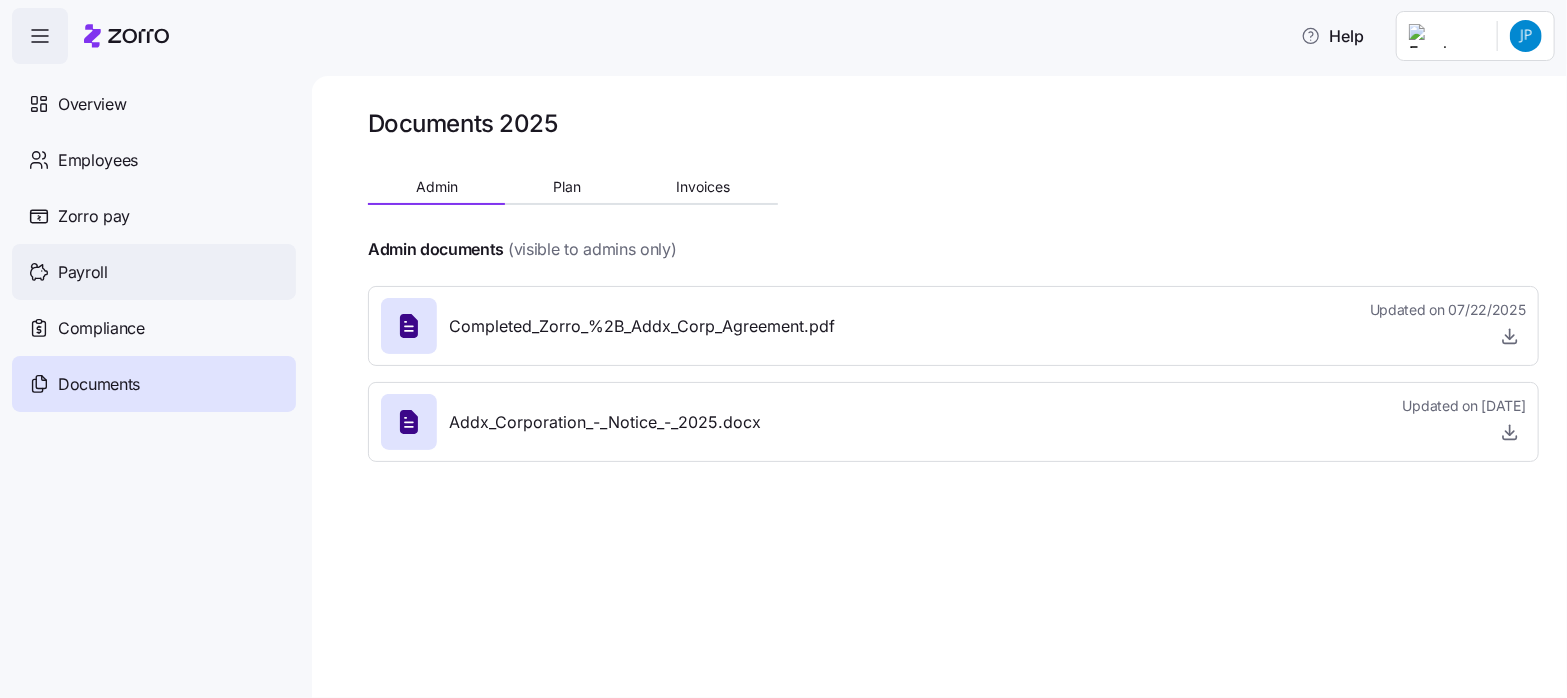 click on "Payroll" at bounding box center (83, 272) 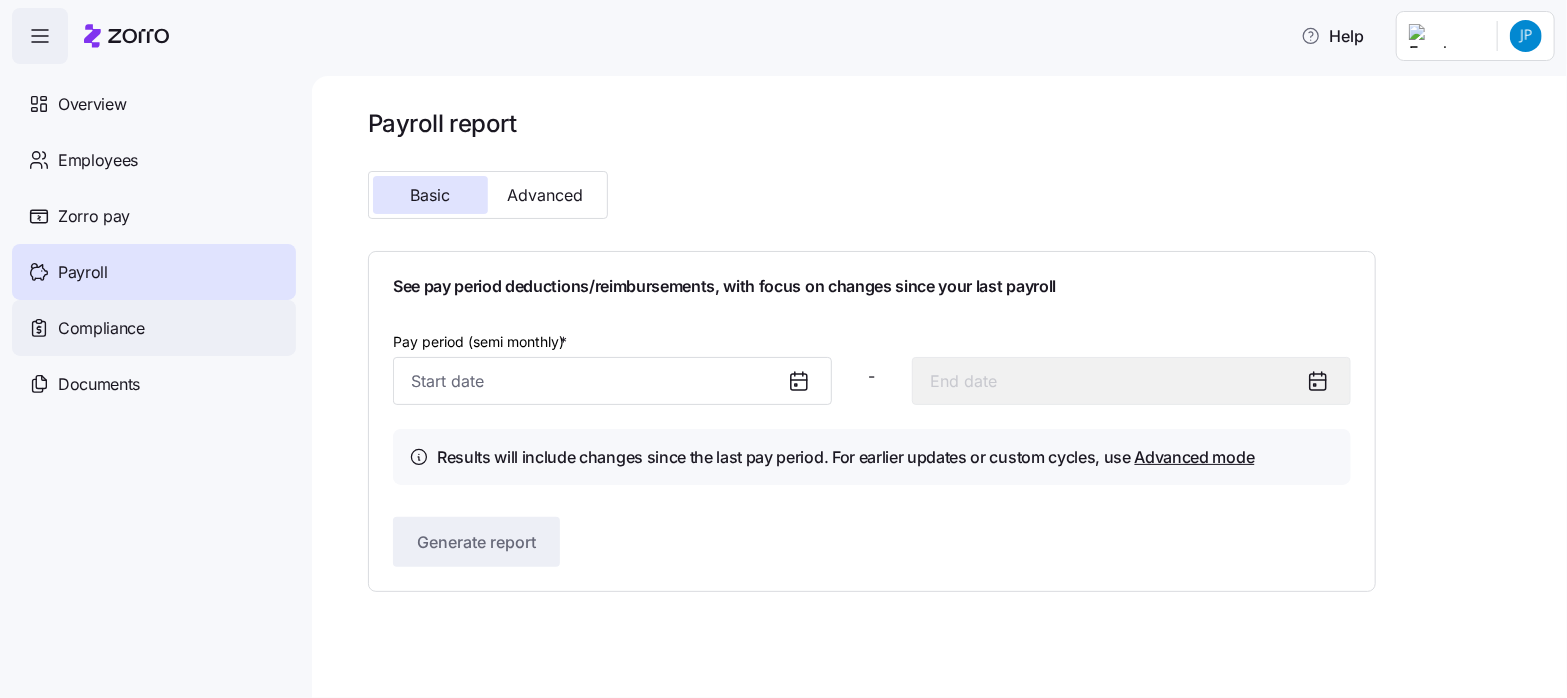 click on "Compliance" at bounding box center [101, 328] 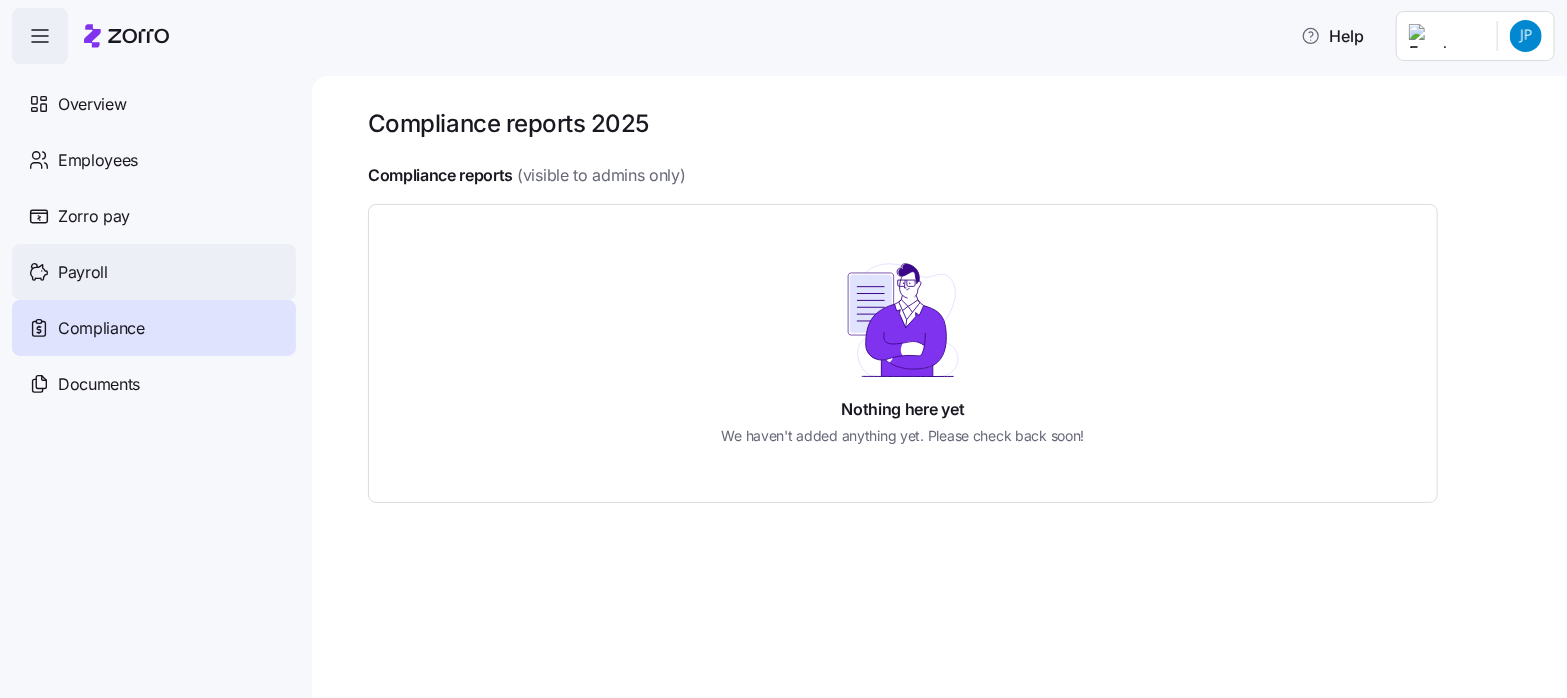 click on "Payroll" at bounding box center (83, 272) 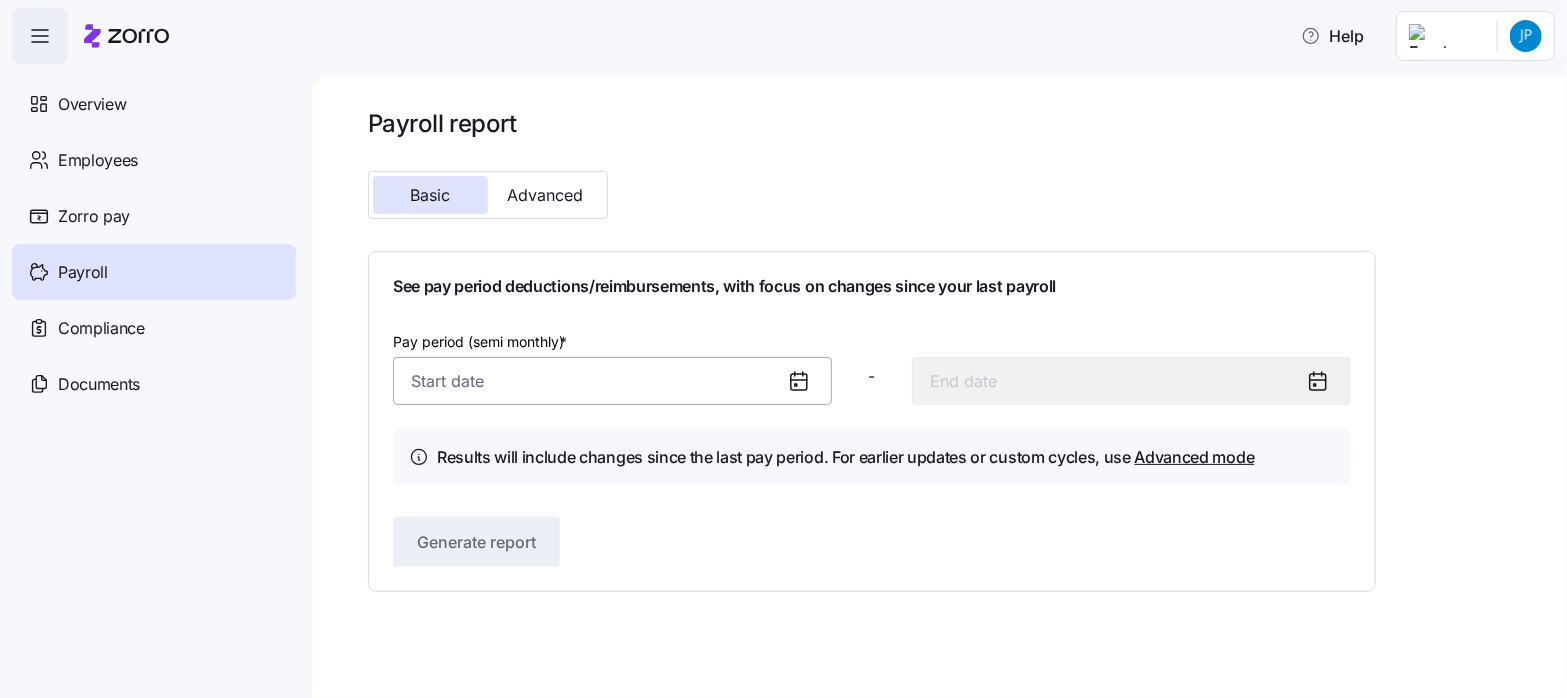 click on "Pay period (semi monthly)  *" at bounding box center [612, 381] 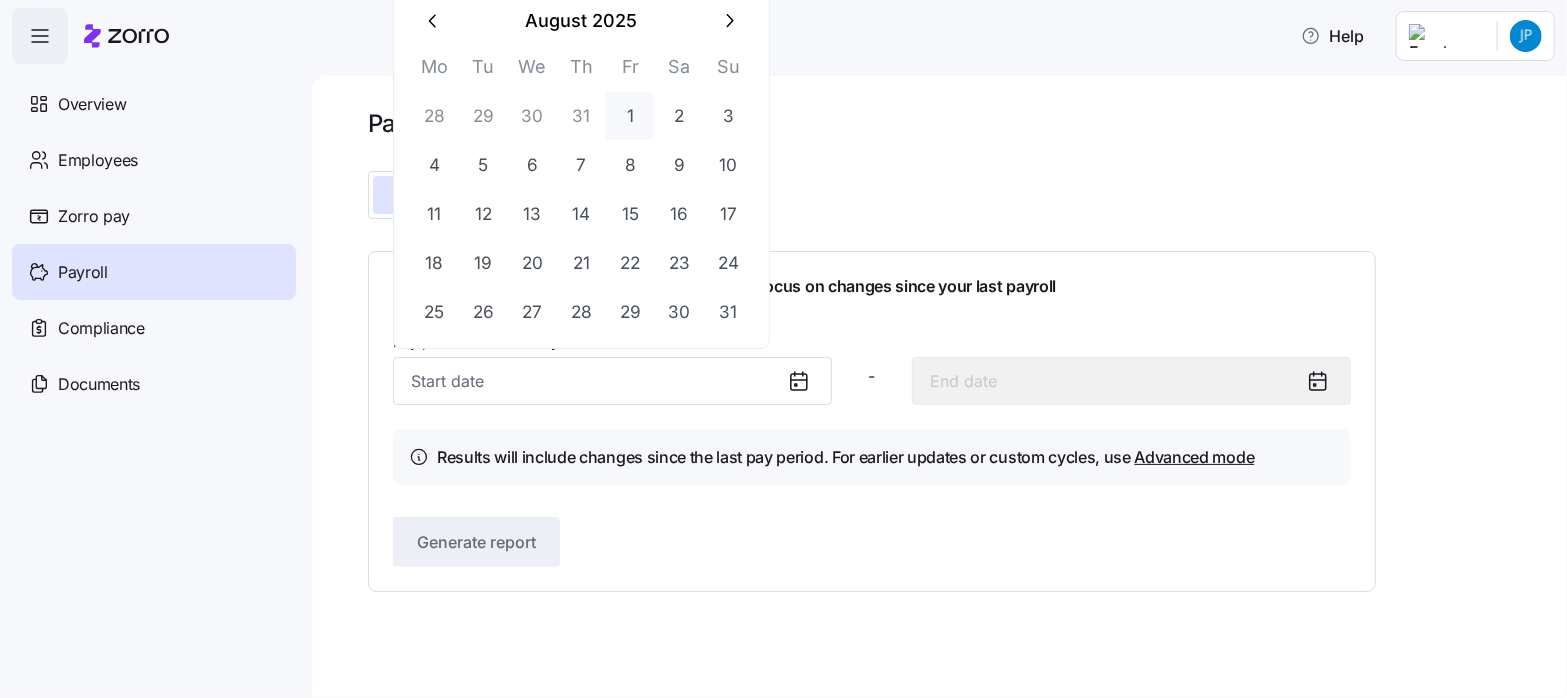 click on "1" at bounding box center (630, 116) 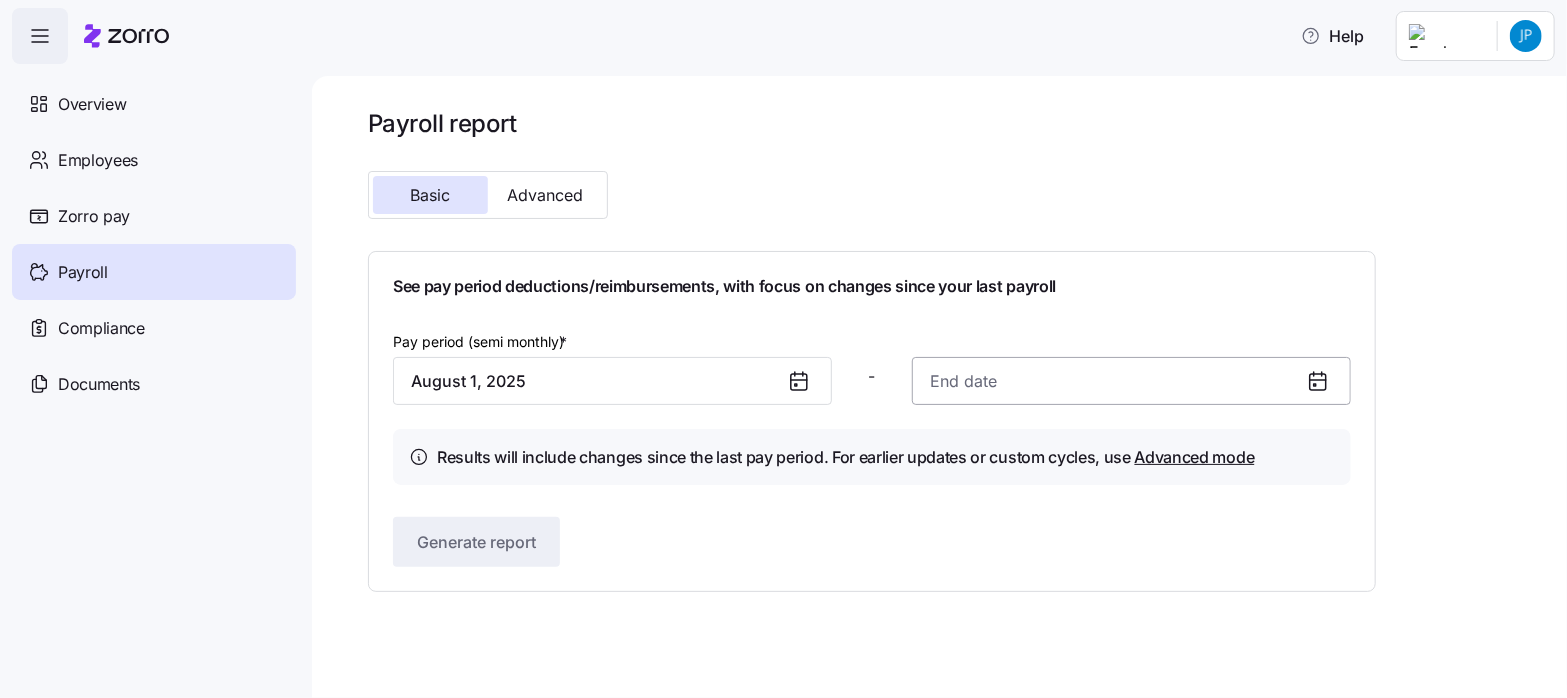 click at bounding box center (1131, 381) 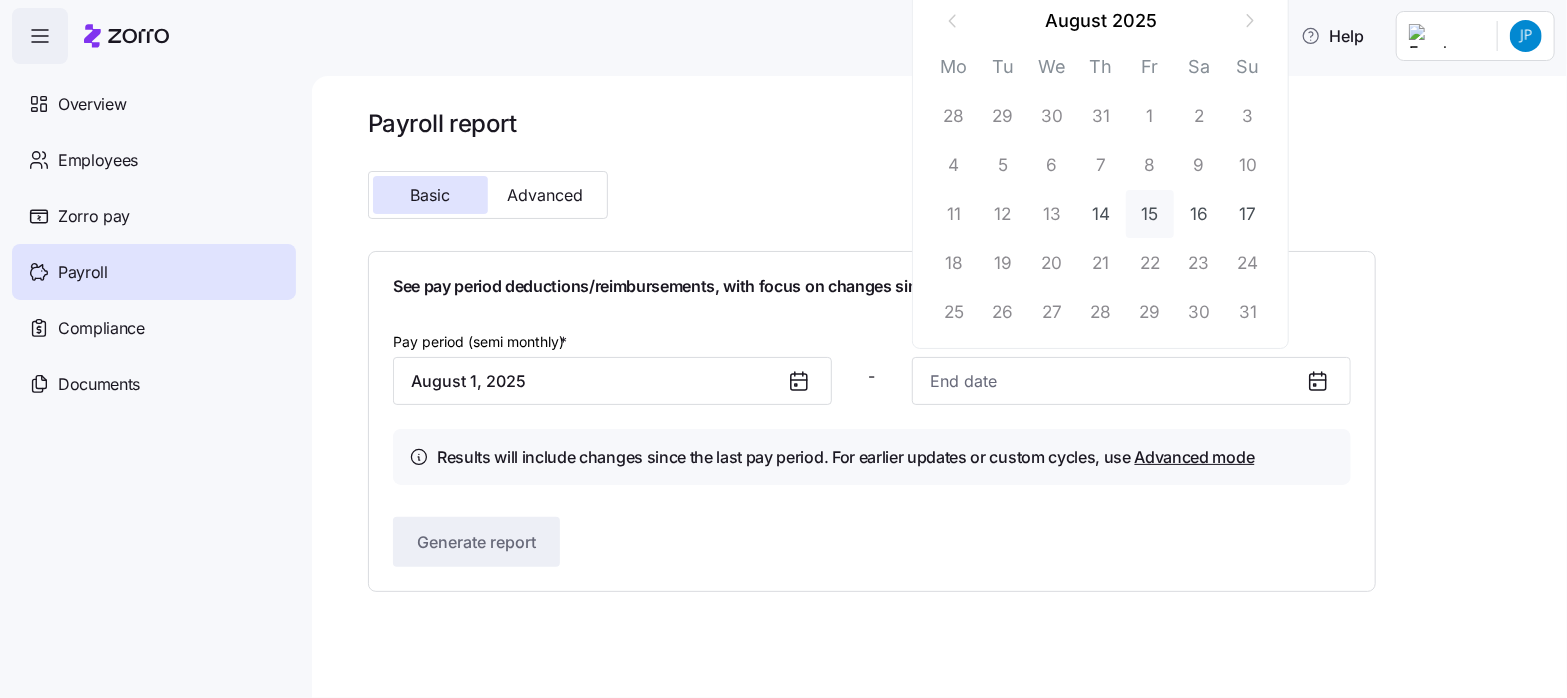 click on "15" at bounding box center [1150, 214] 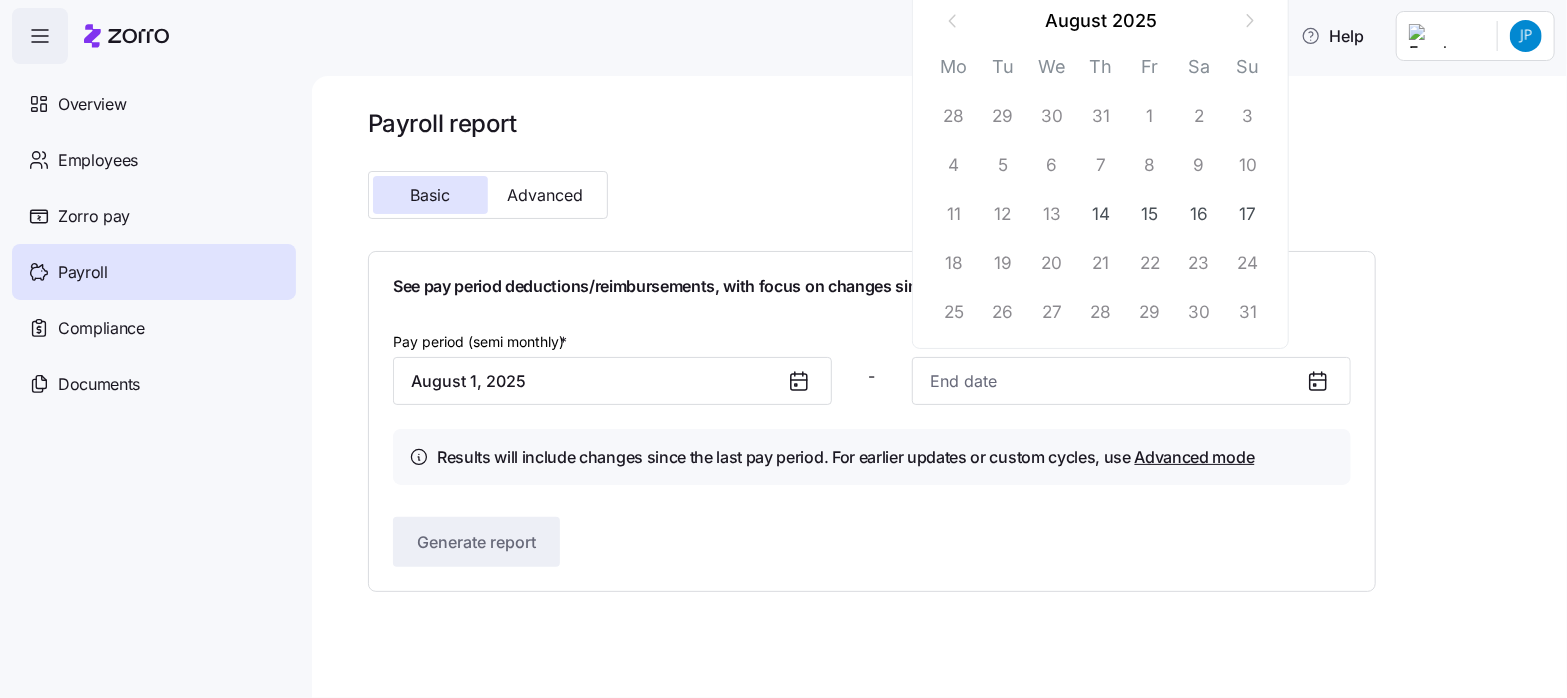 type on "[MONTH] [DAY], [YEAR]" 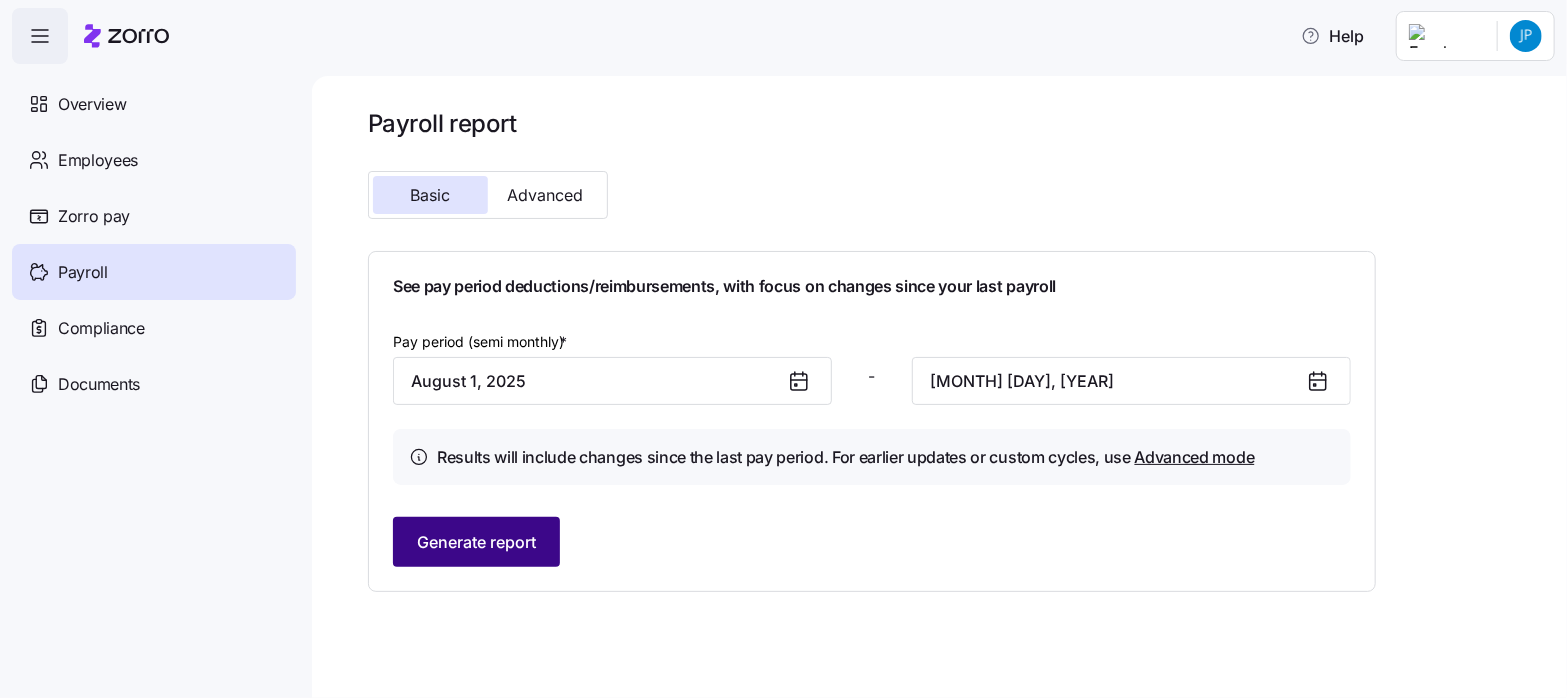 click on "Generate report" at bounding box center (476, 542) 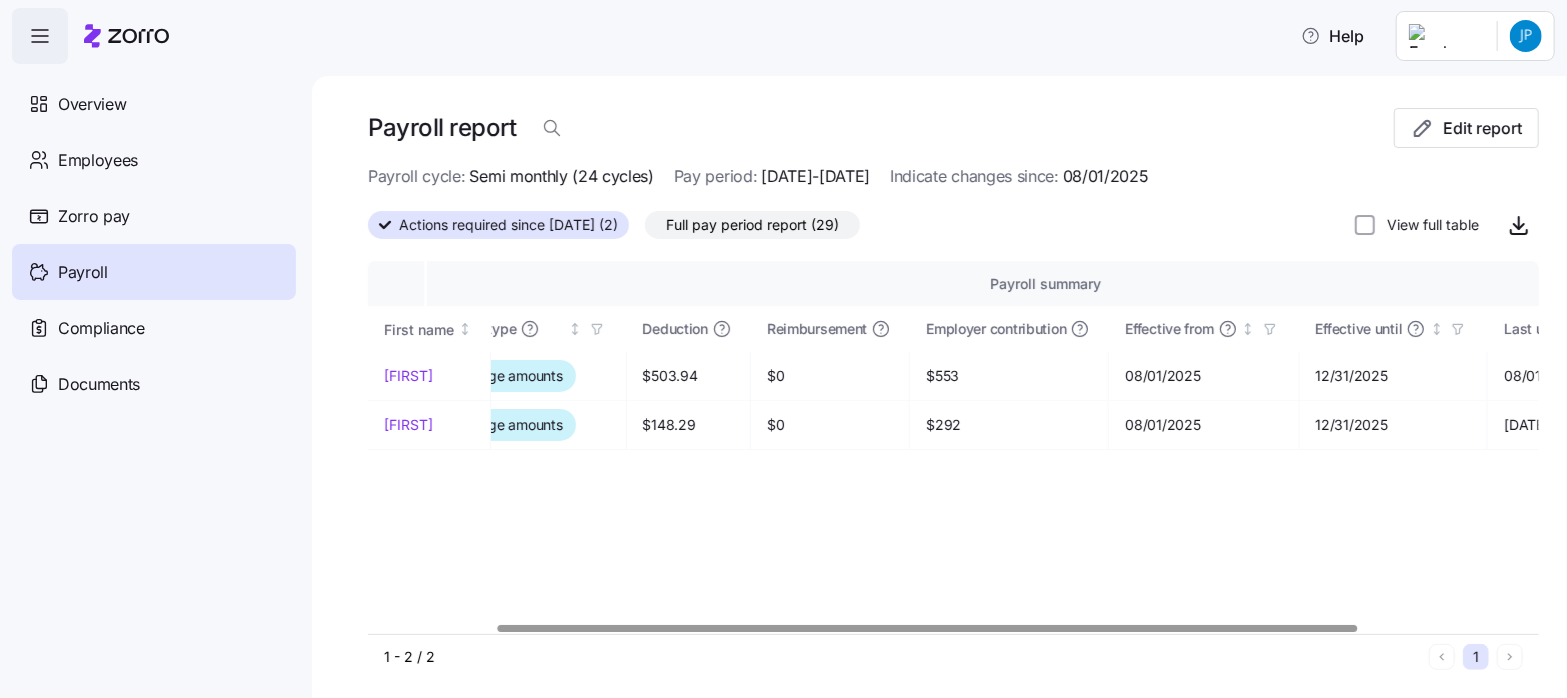 scroll, scrollTop: 0, scrollLeft: 0, axis: both 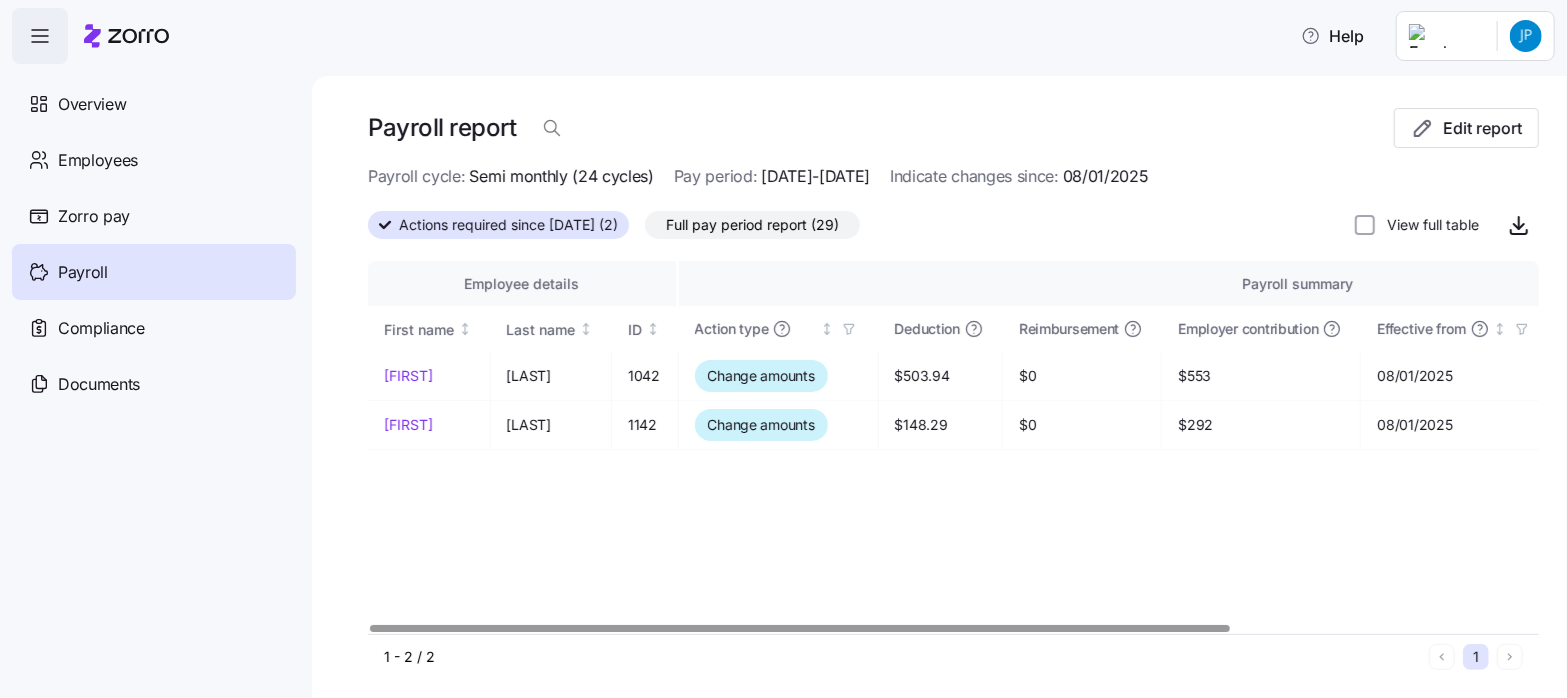 click at bounding box center [799, 628] 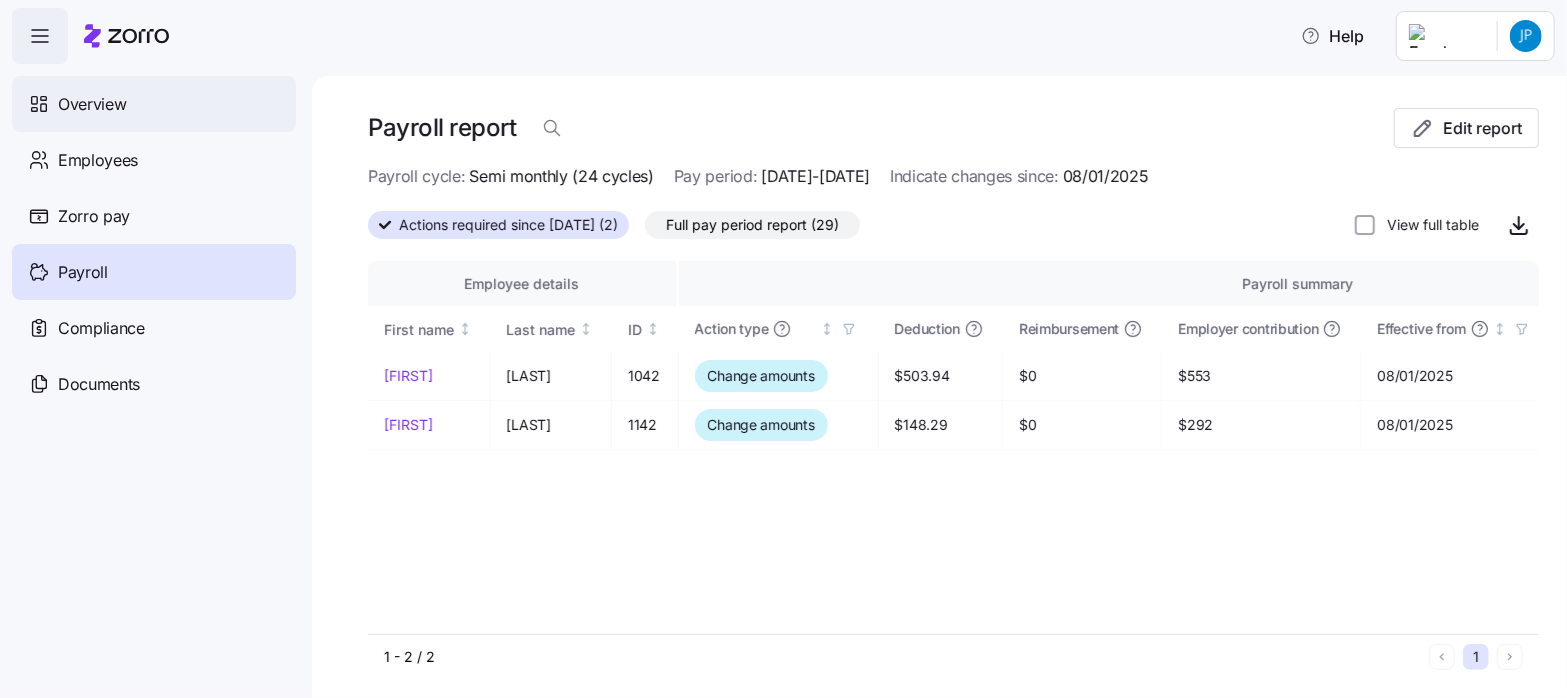 drag, startPoint x: 90, startPoint y: 106, endPoint x: 84, endPoint y: 117, distance: 12.529964 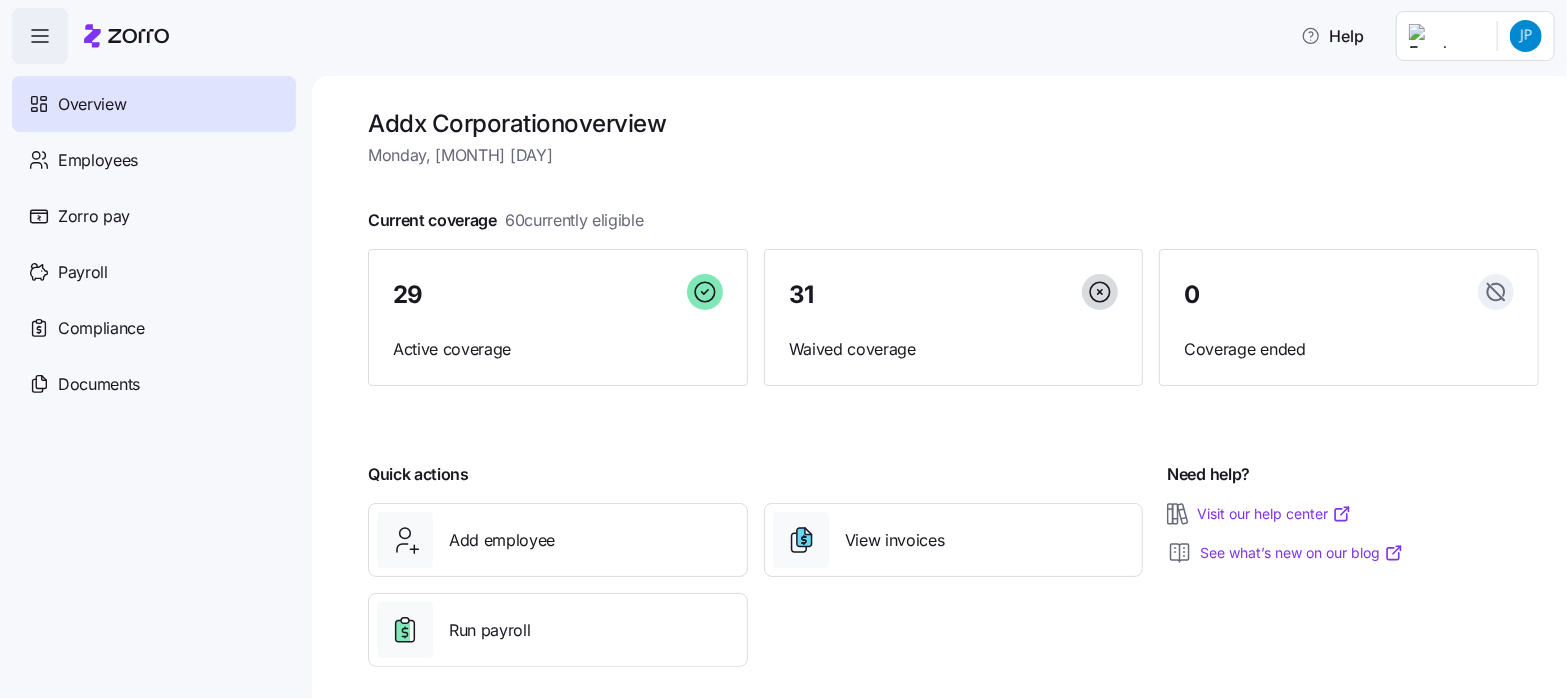 click on "See what’s new on our blog" at bounding box center (1302, 553) 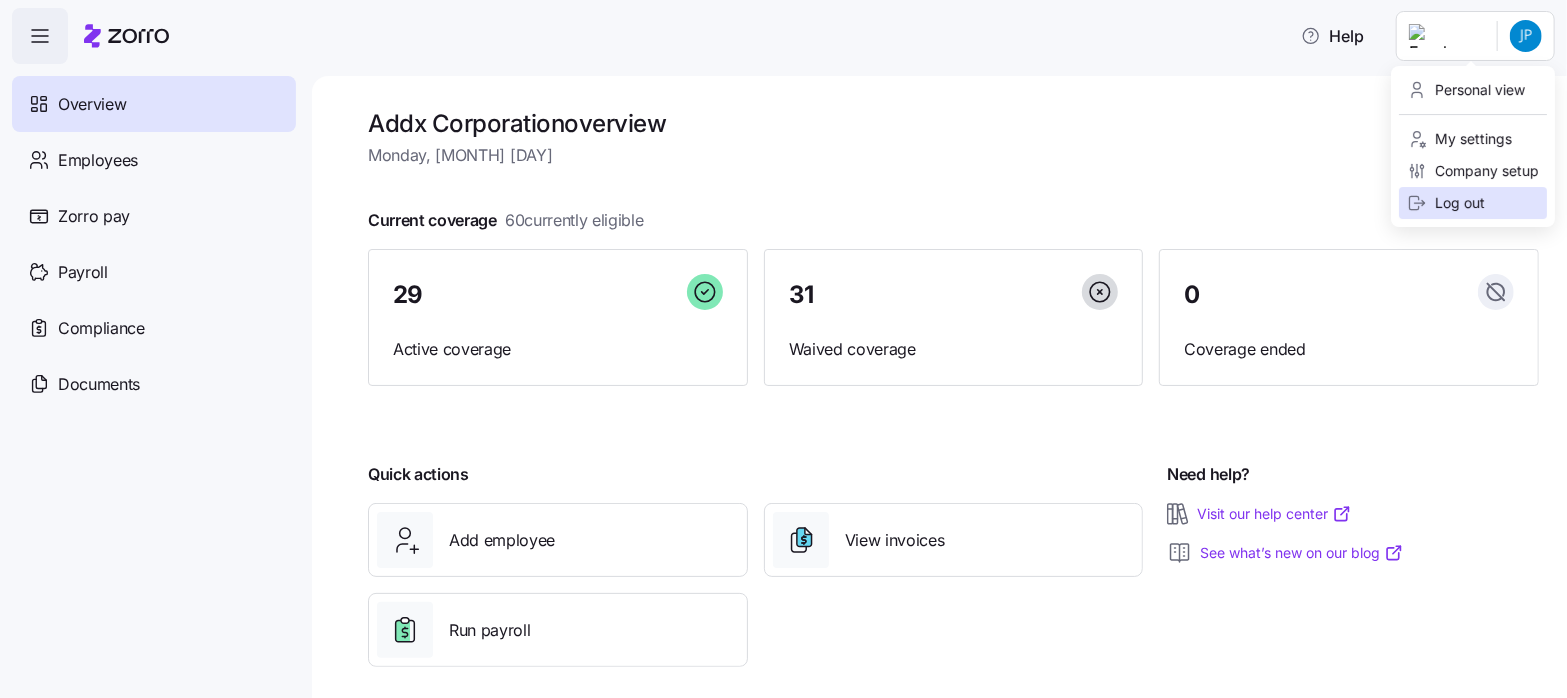 click on "Log out" at bounding box center (1446, 203) 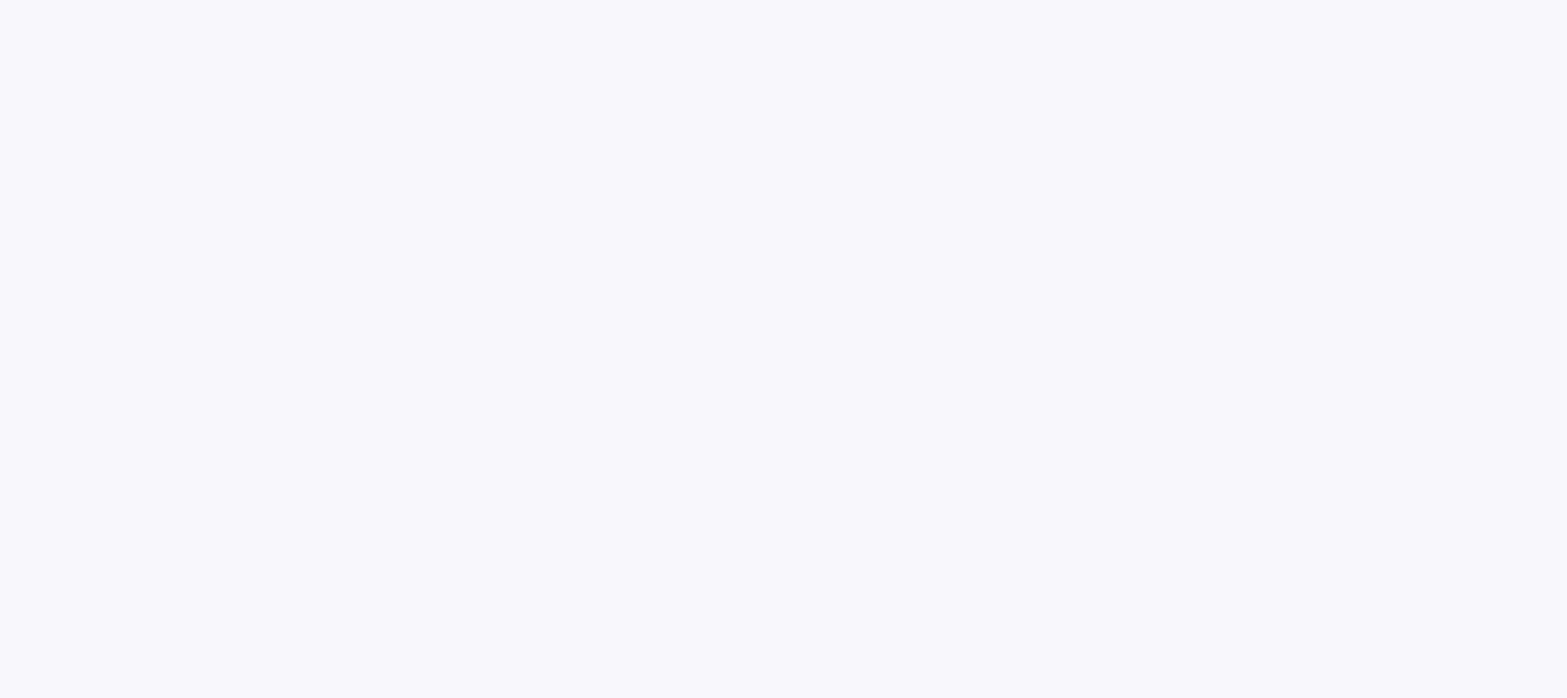 scroll, scrollTop: 0, scrollLeft: 0, axis: both 